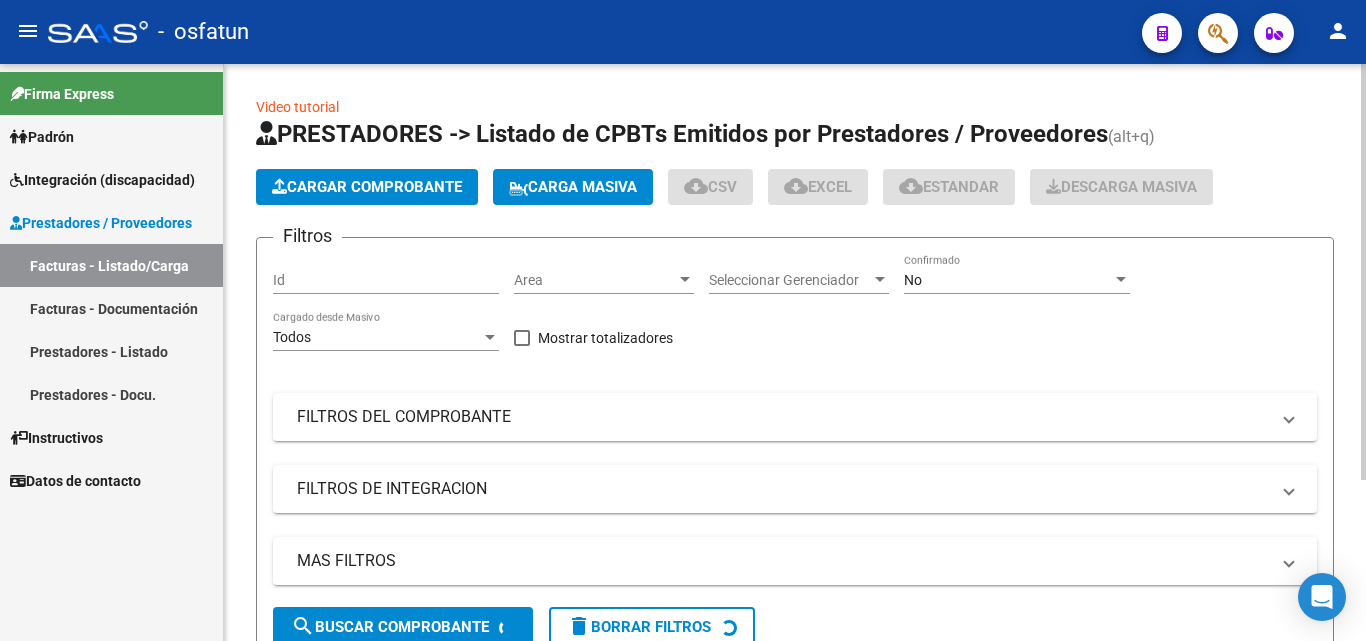 scroll, scrollTop: 0, scrollLeft: 0, axis: both 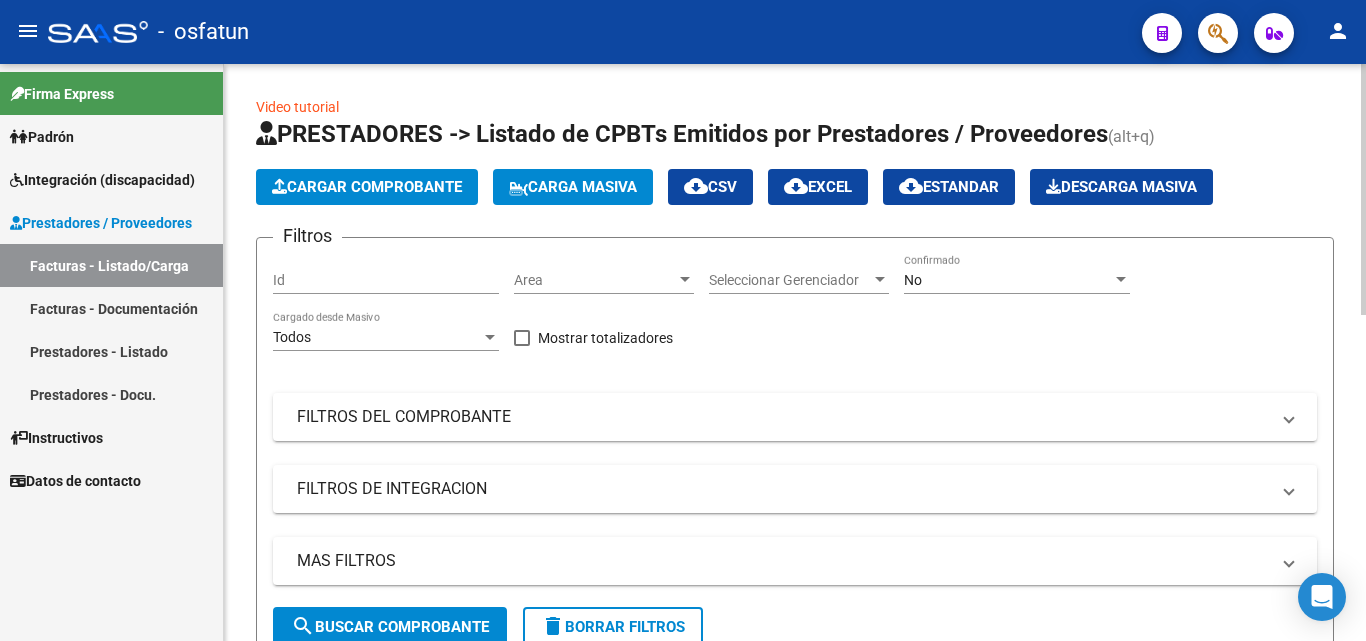 click on "Seleccionar Gerenciador" at bounding box center (790, 280) 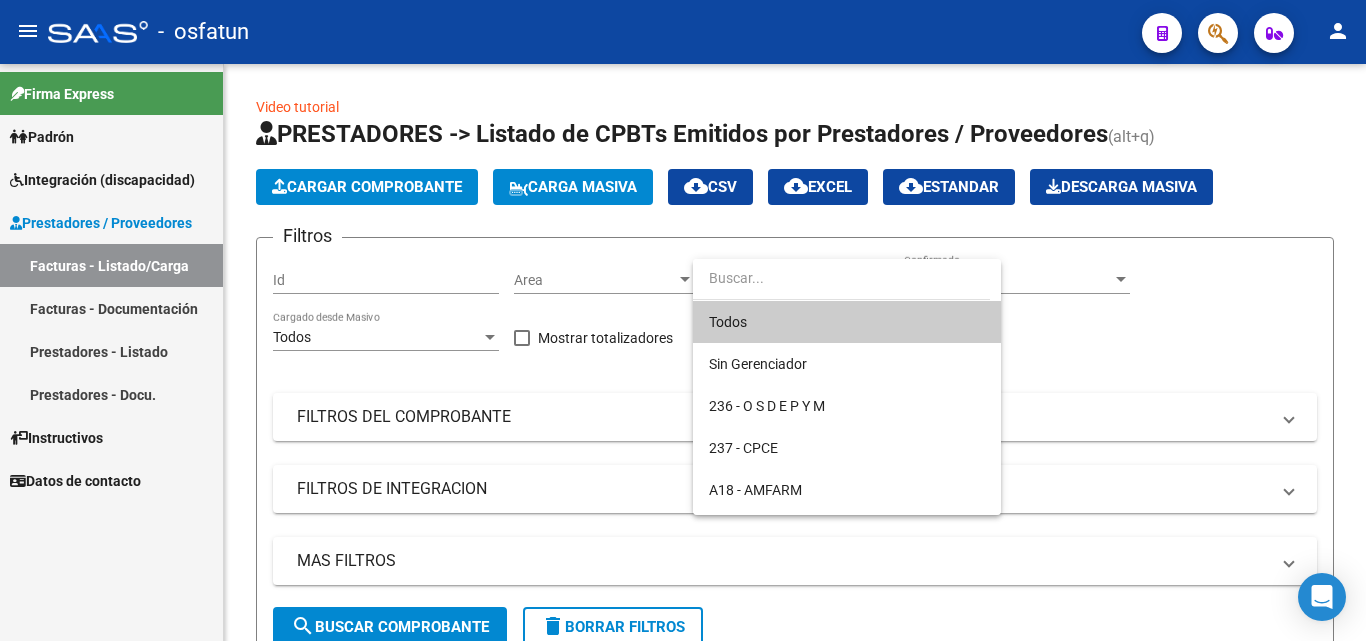 click on "Todos" at bounding box center (847, 322) 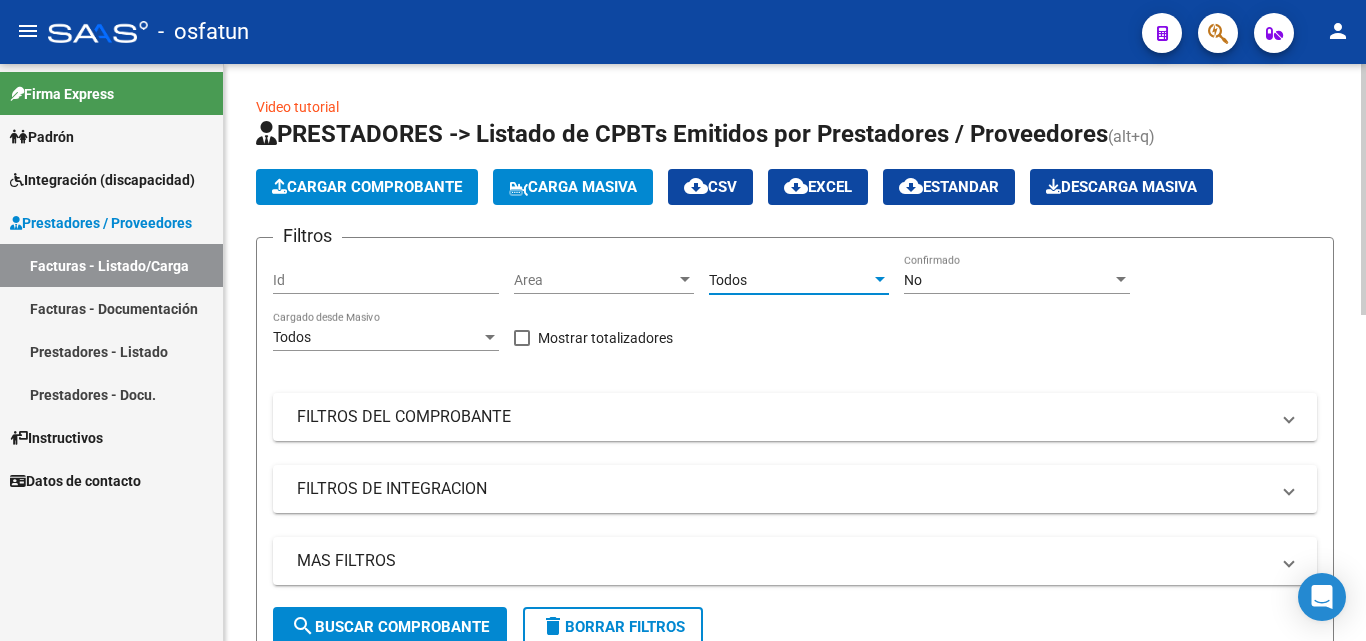 click on "No" at bounding box center (1008, 280) 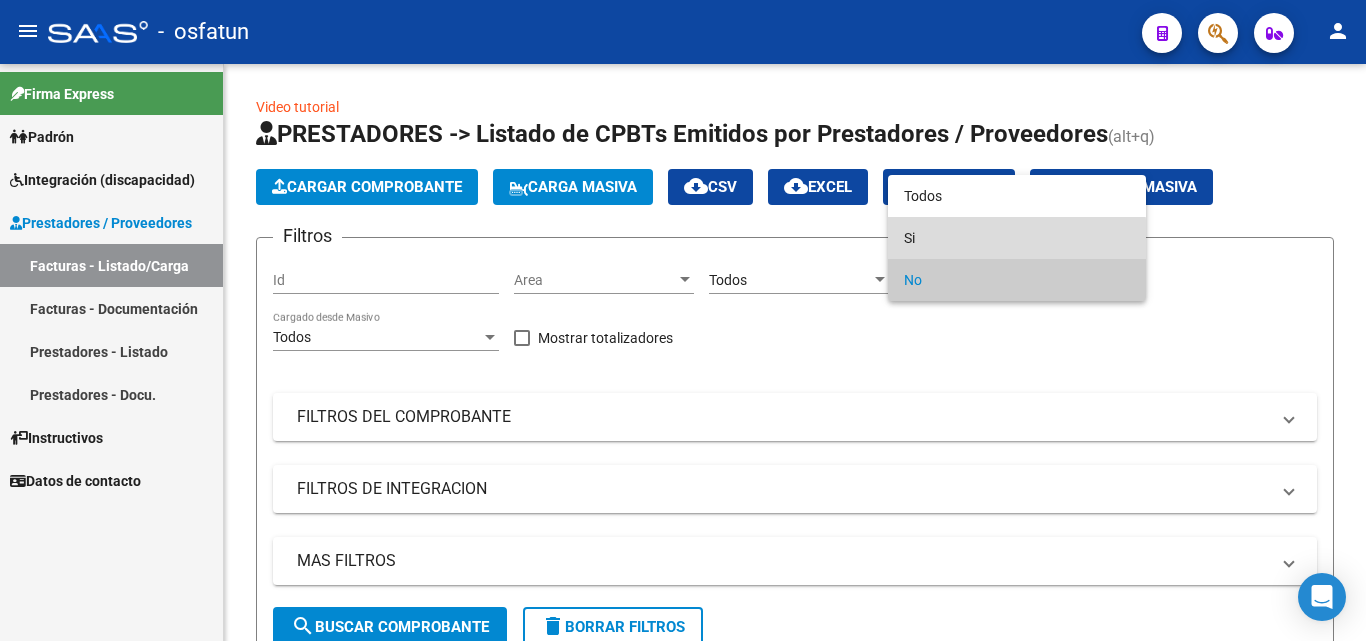 click on "Si" at bounding box center (1017, 238) 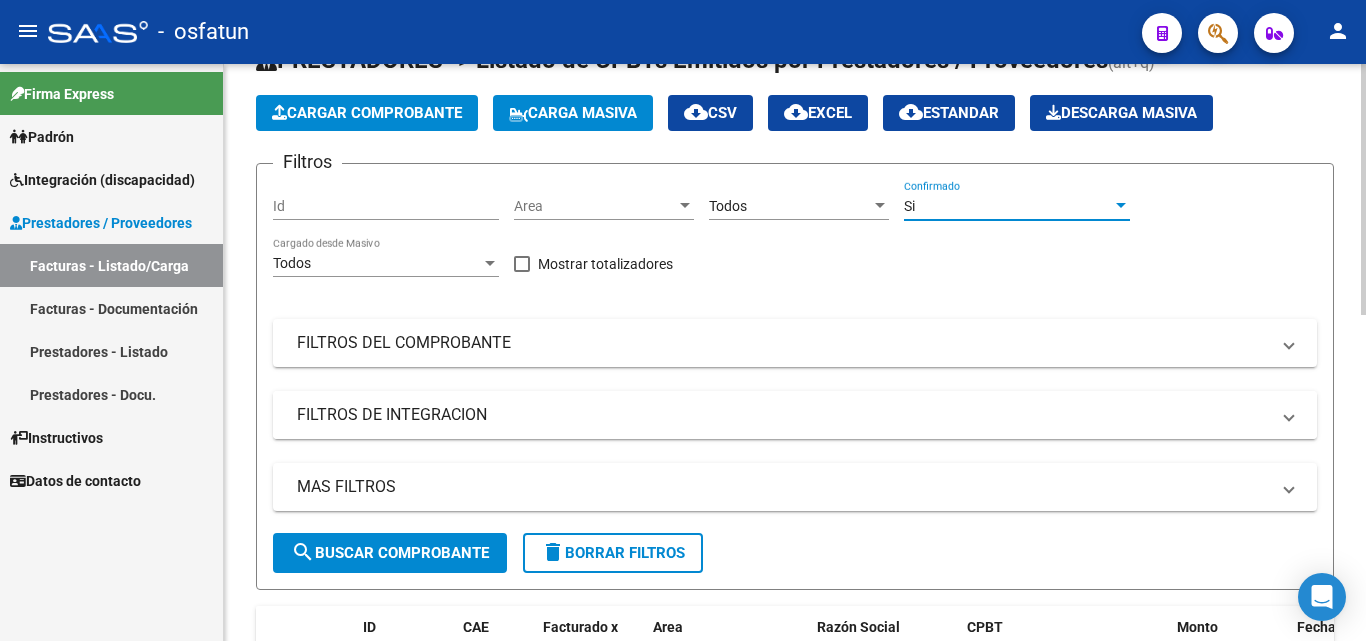 scroll, scrollTop: 100, scrollLeft: 0, axis: vertical 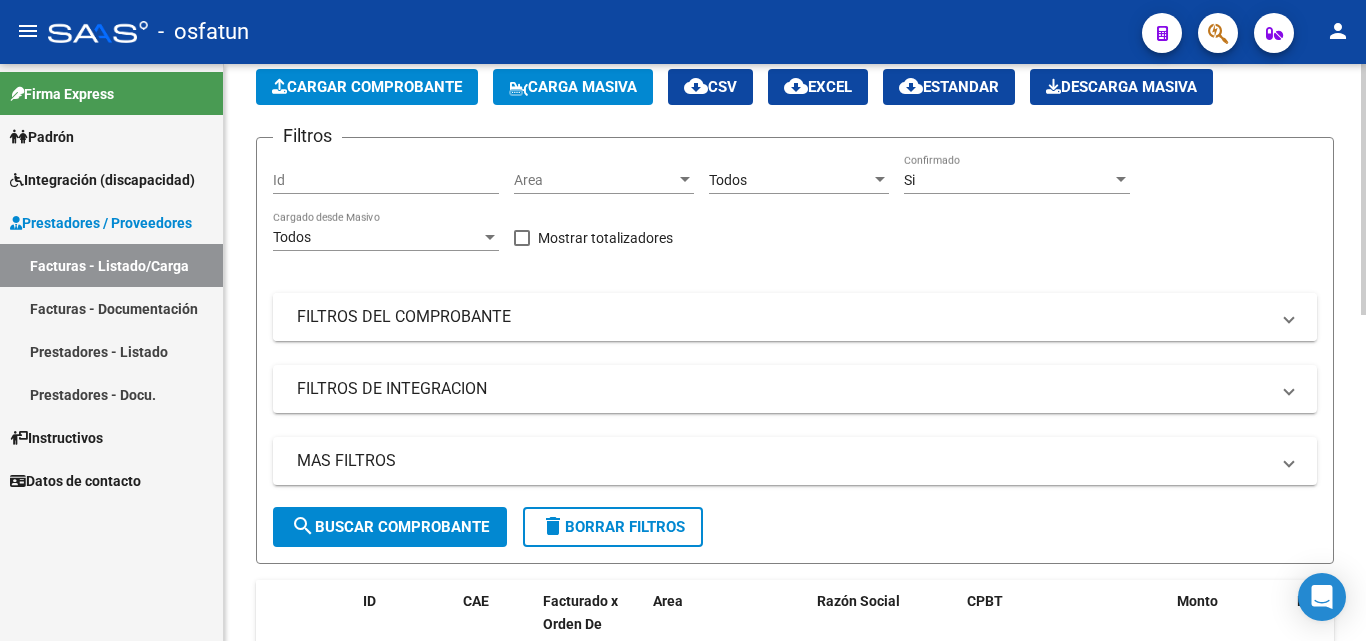 click on "FILTROS DEL COMPROBANTE" at bounding box center (783, 317) 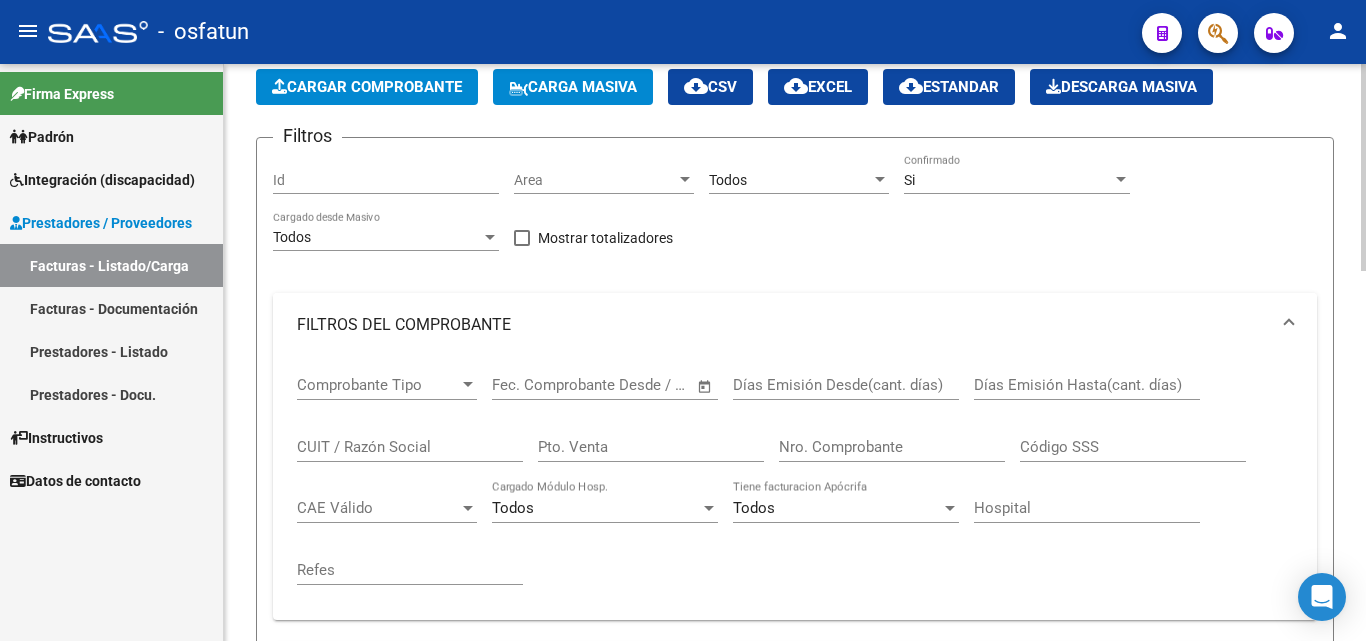 scroll, scrollTop: 200, scrollLeft: 0, axis: vertical 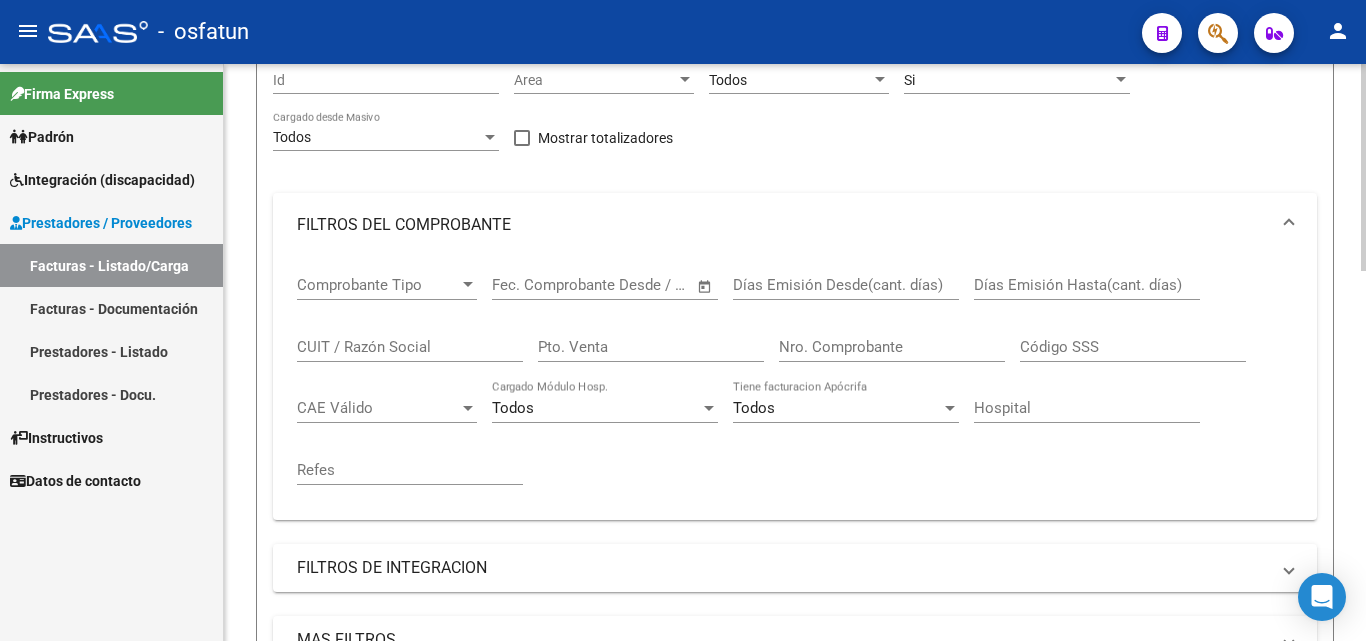 click on "CUIT / Razón Social" at bounding box center (410, 347) 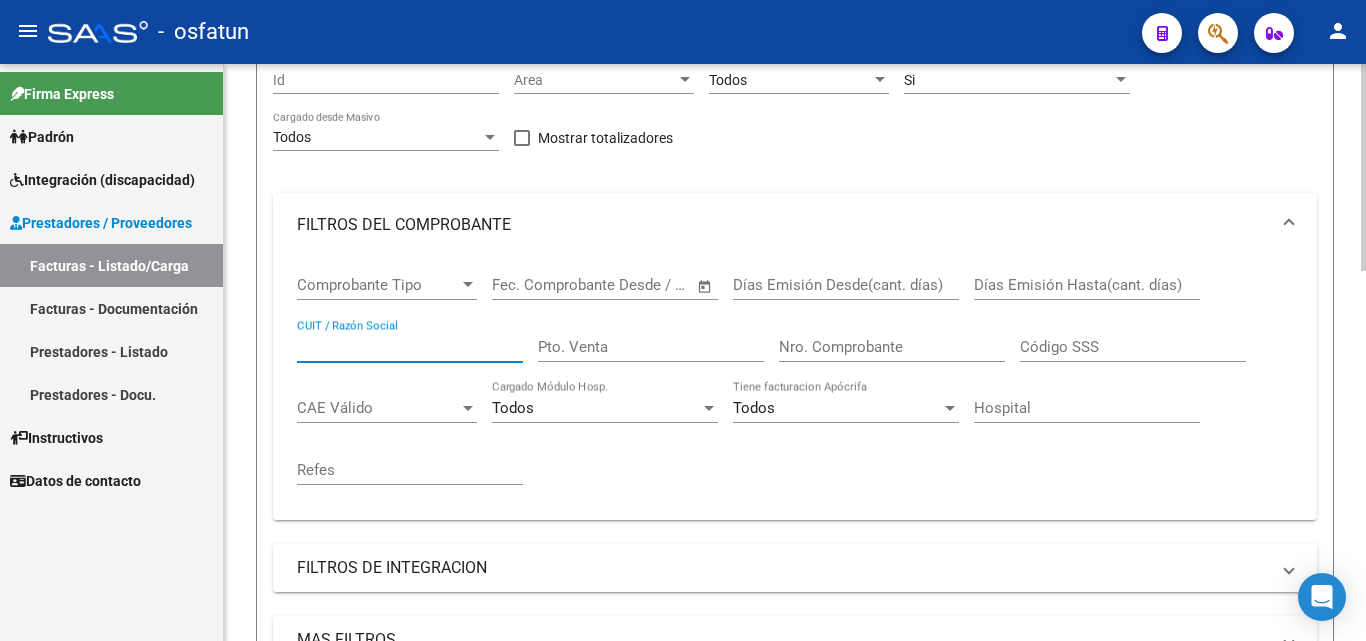 paste on "[DOCUMENT_NUMBER]" 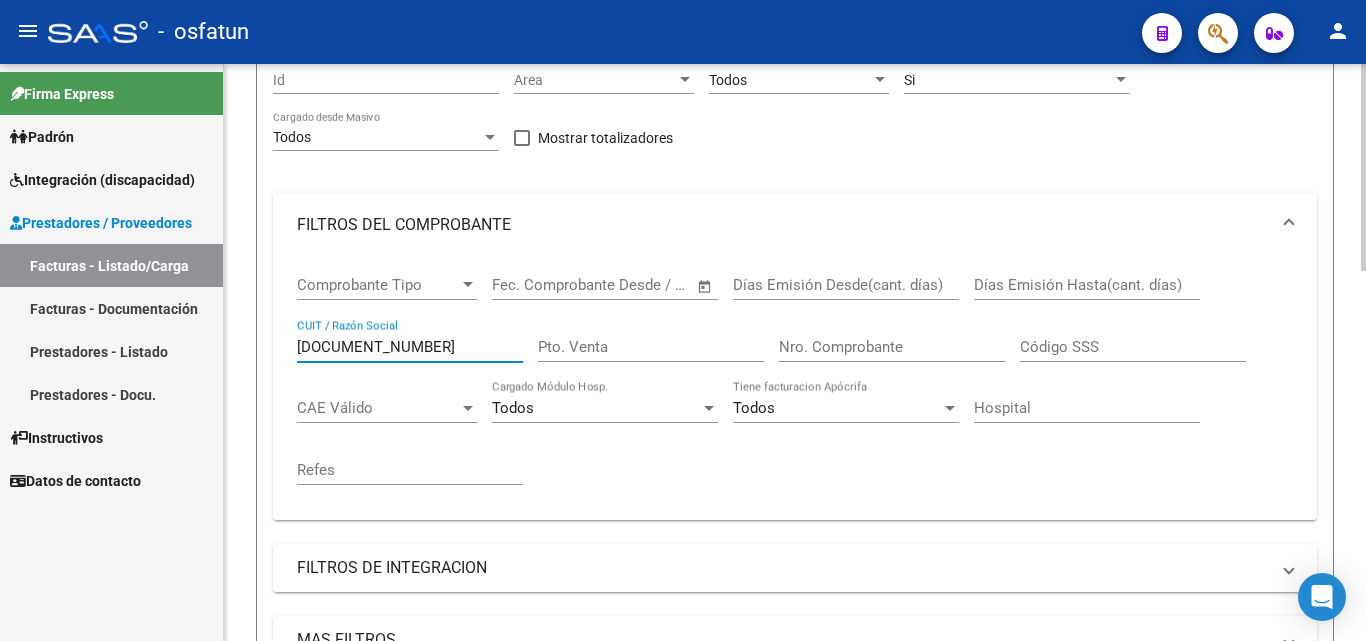 click on "[DOCUMENT_NUMBER]" at bounding box center (410, 347) 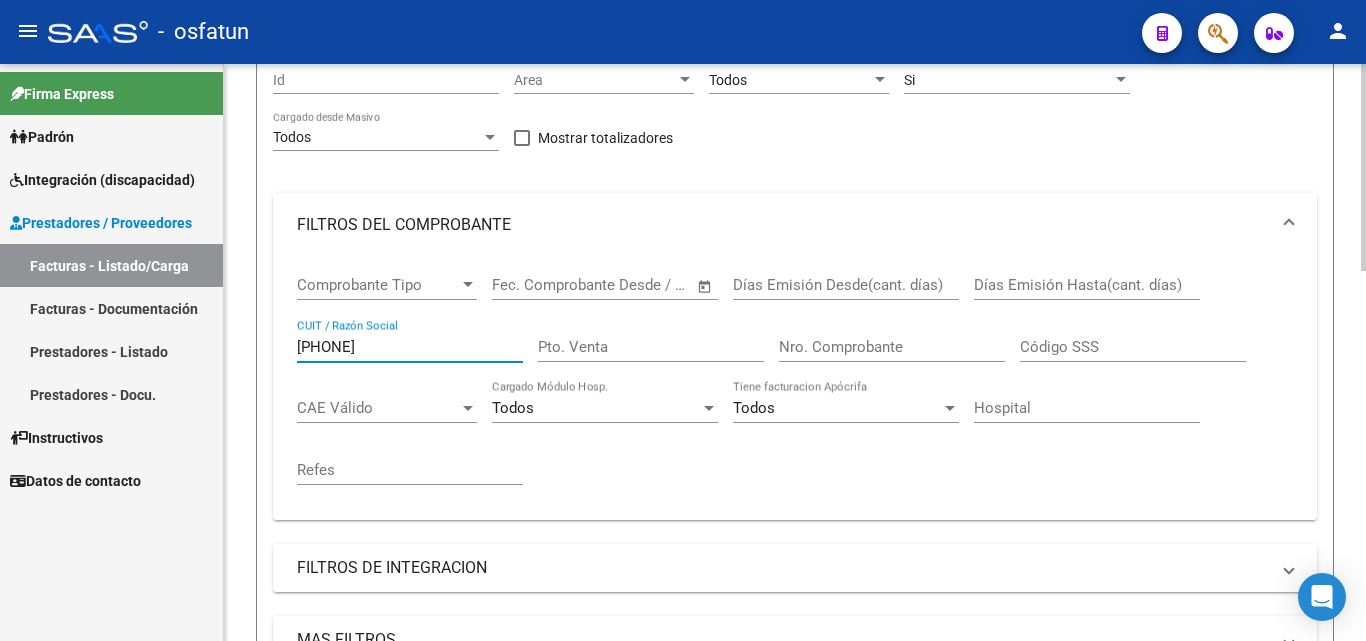 scroll, scrollTop: 300, scrollLeft: 0, axis: vertical 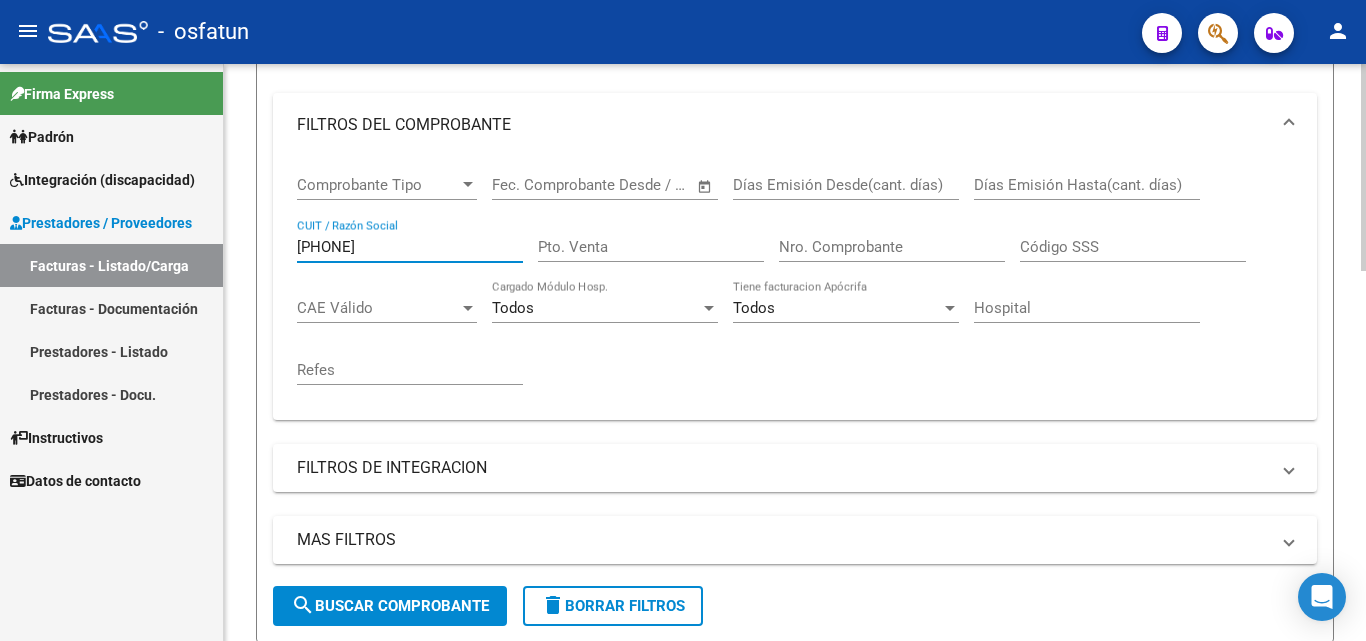 type on "[PHONE]" 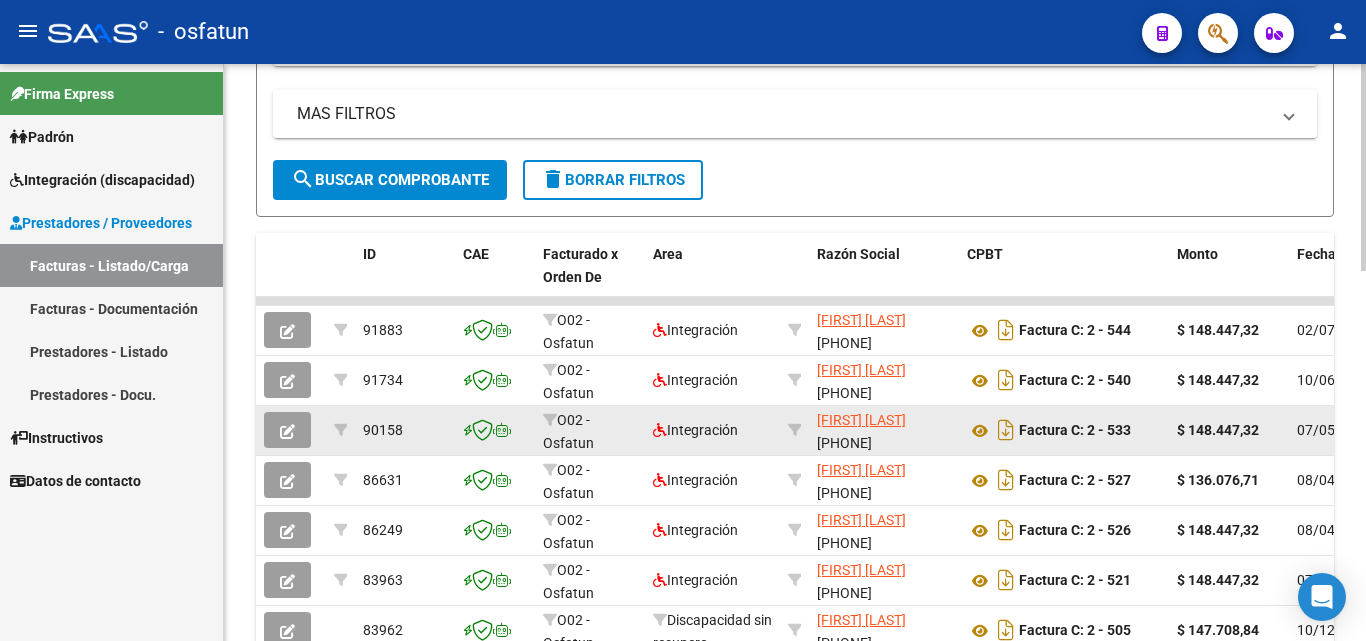 scroll, scrollTop: 800, scrollLeft: 0, axis: vertical 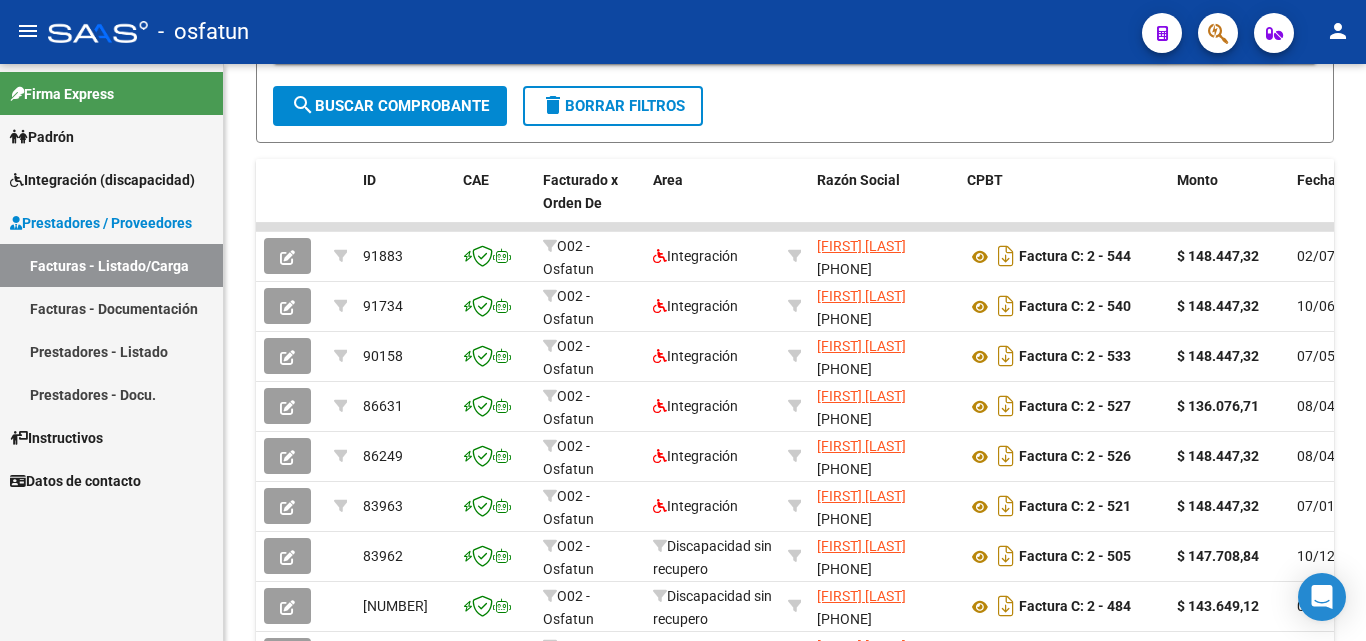 drag, startPoint x: 76, startPoint y: 562, endPoint x: 155, endPoint y: 582, distance: 81.49233 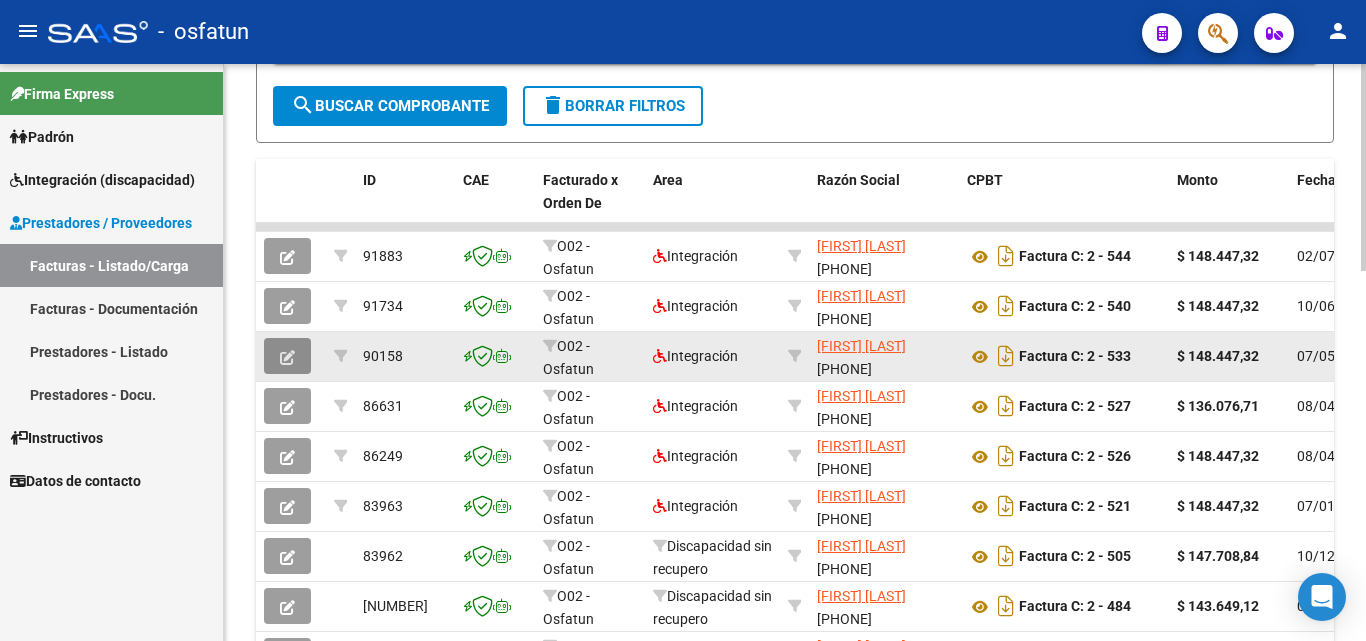click 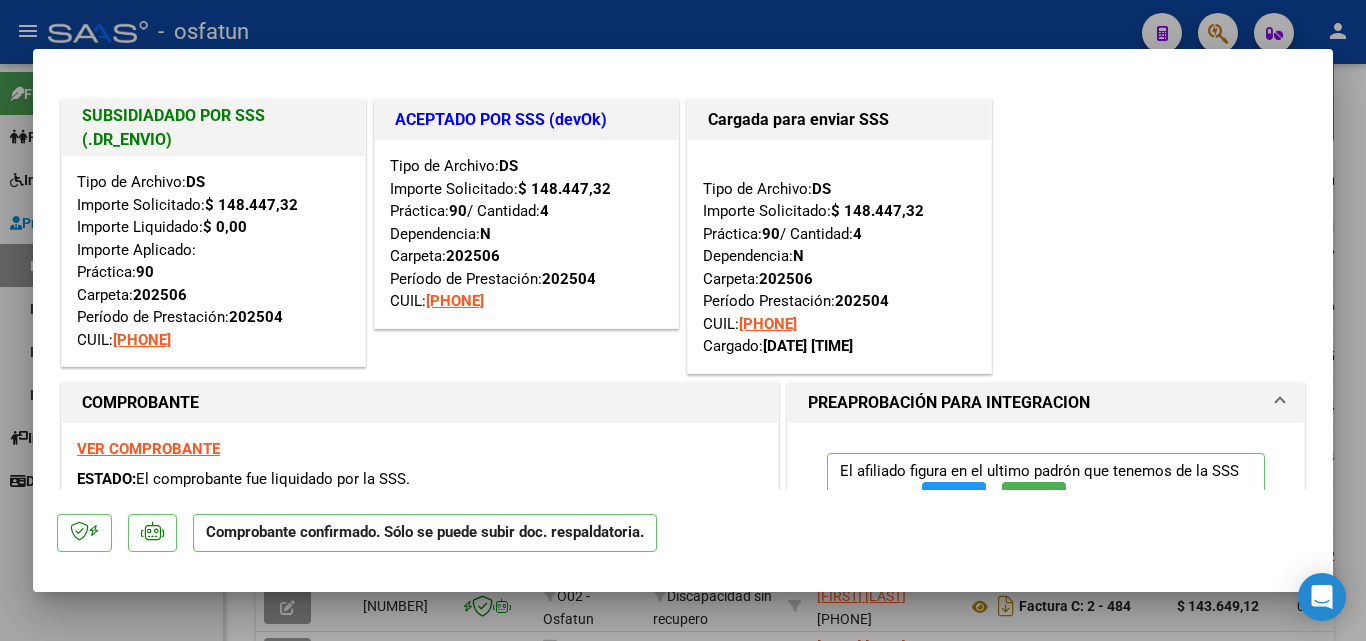 click at bounding box center [683, 320] 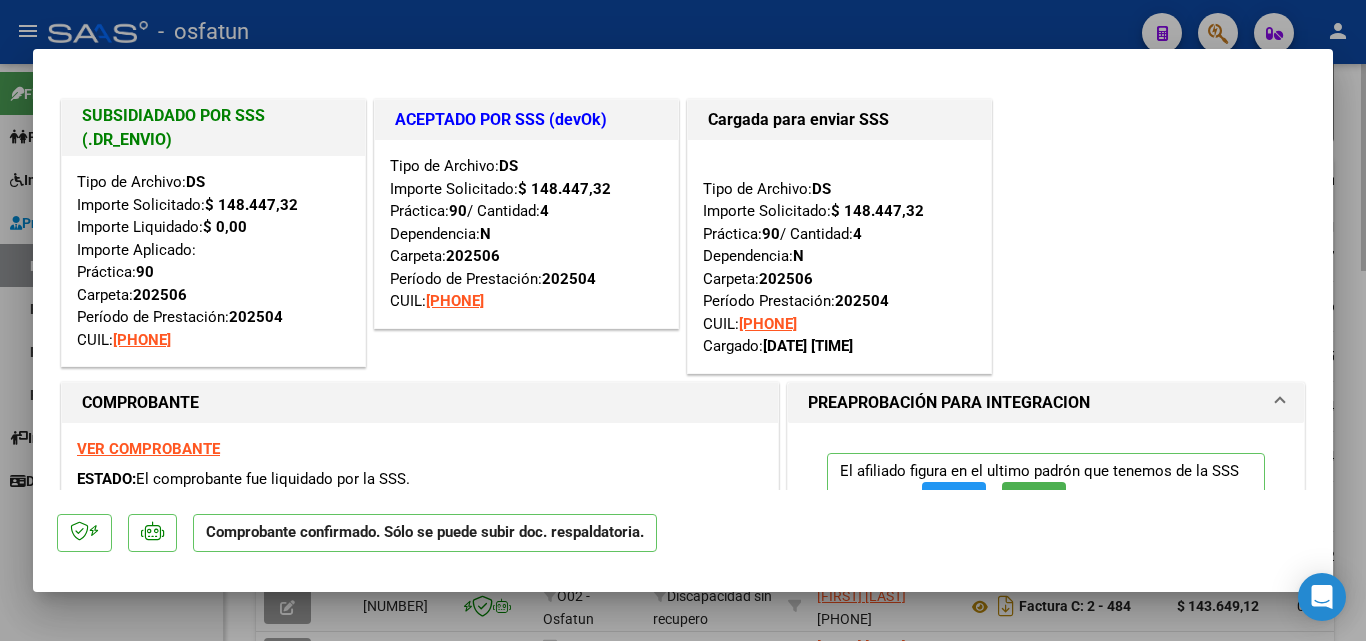 type 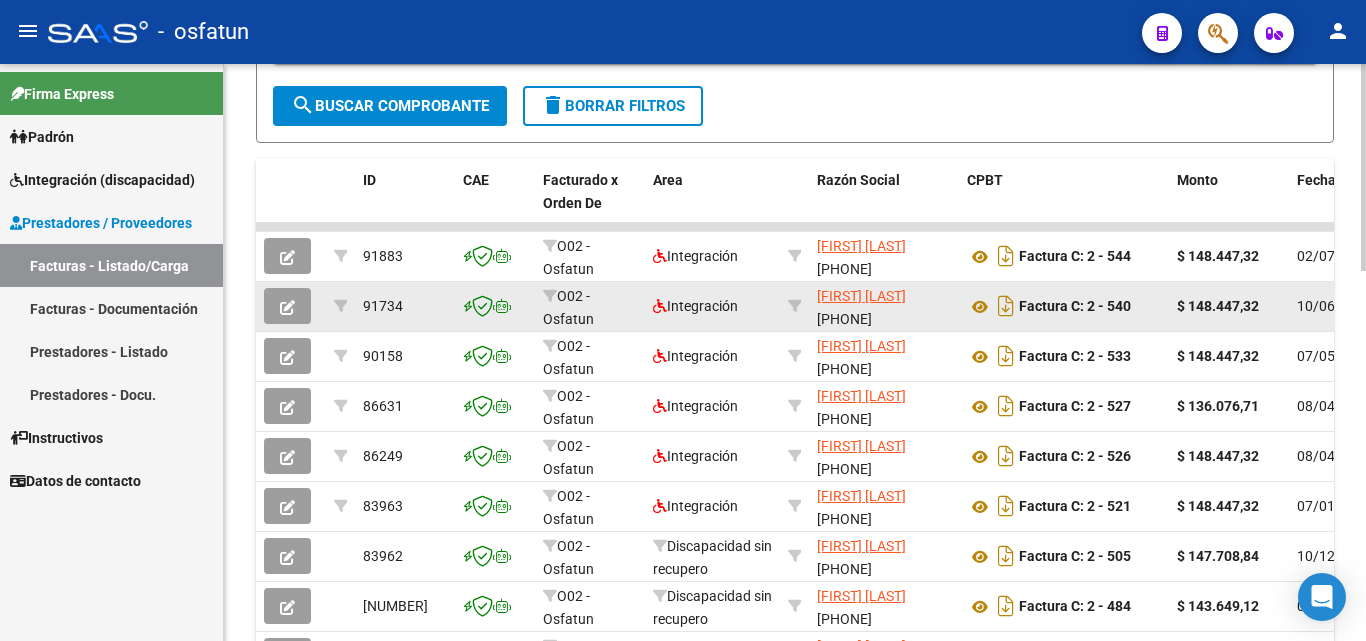 click 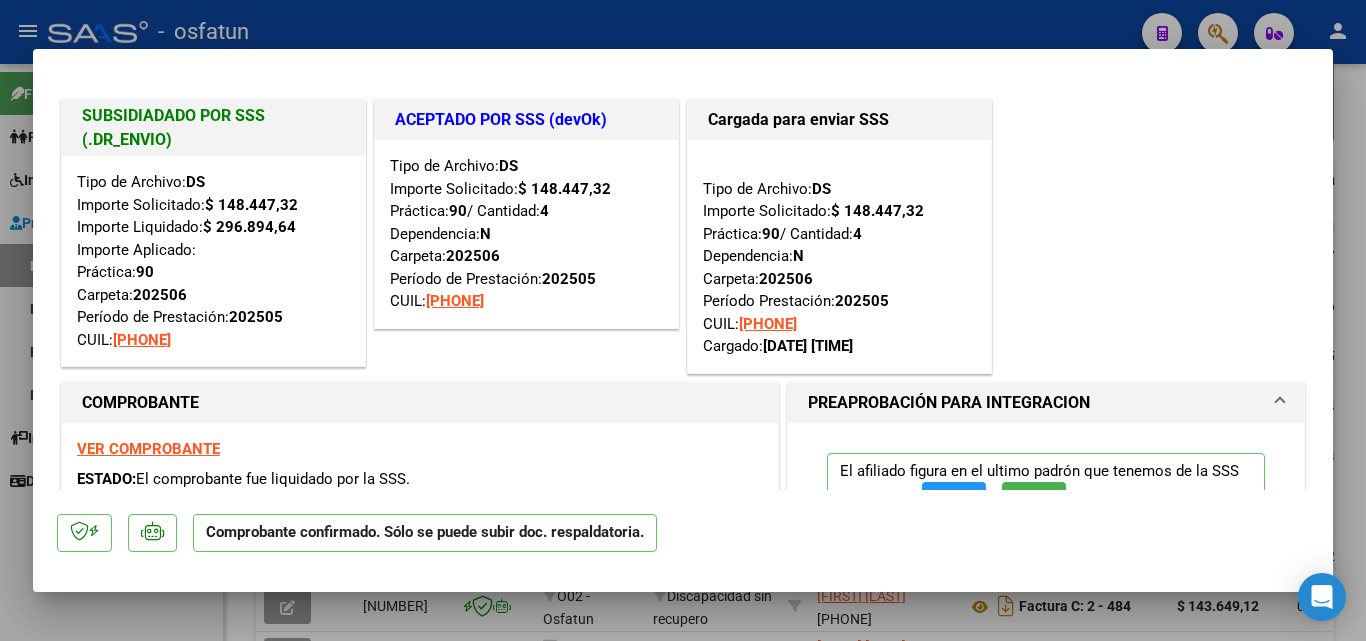 click at bounding box center [683, 320] 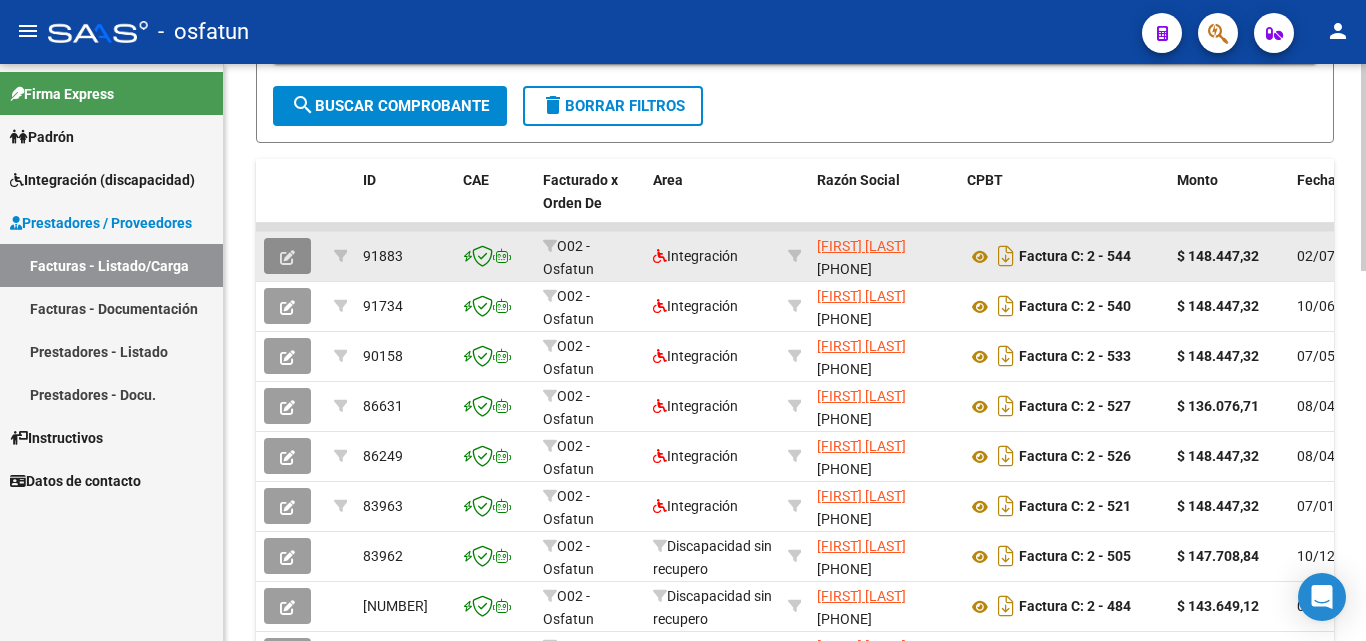 click 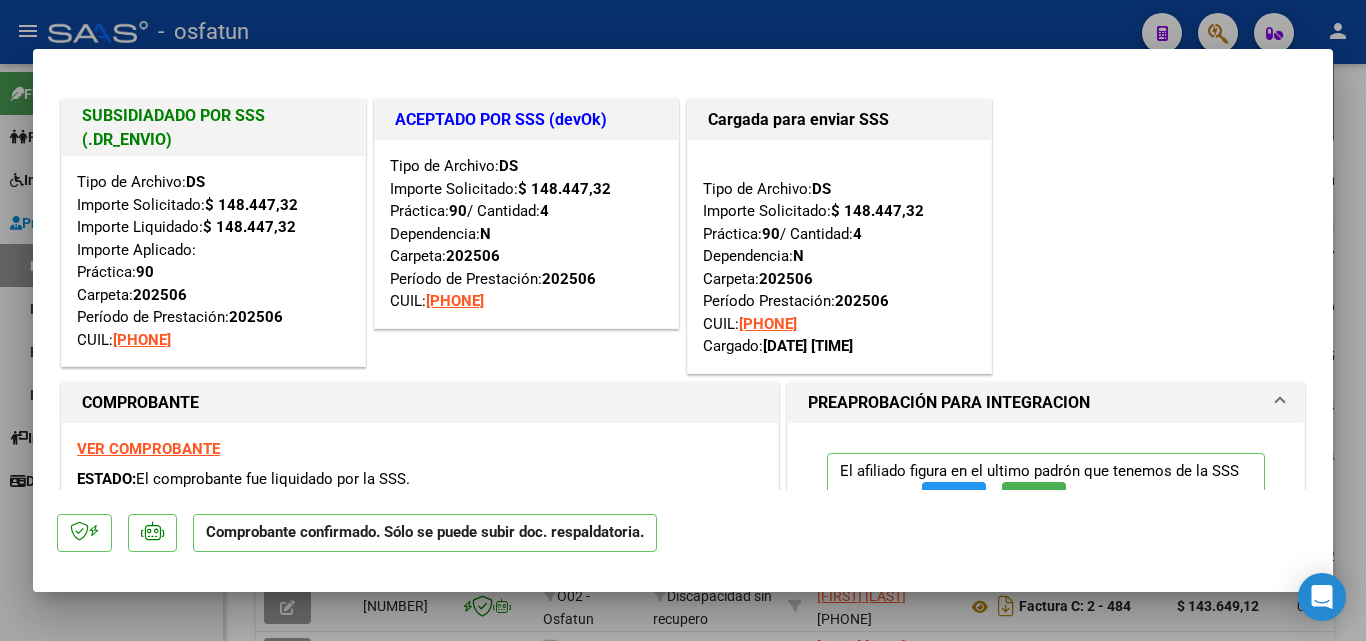 click at bounding box center (683, 320) 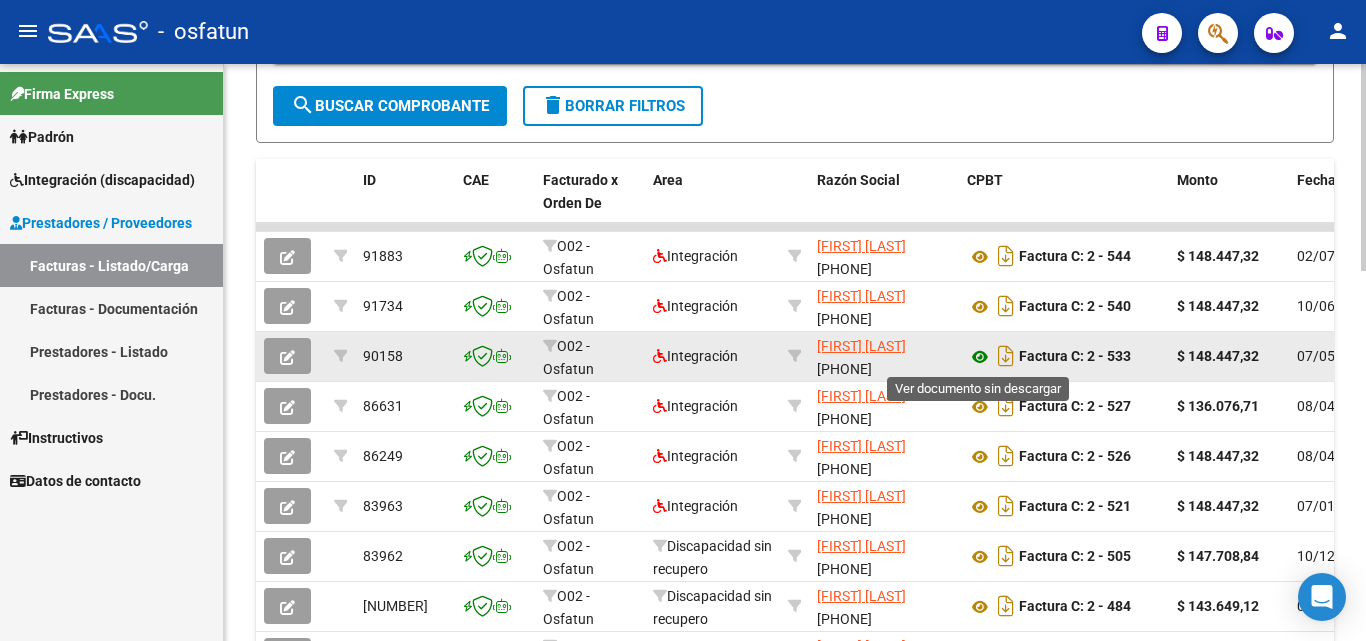 click 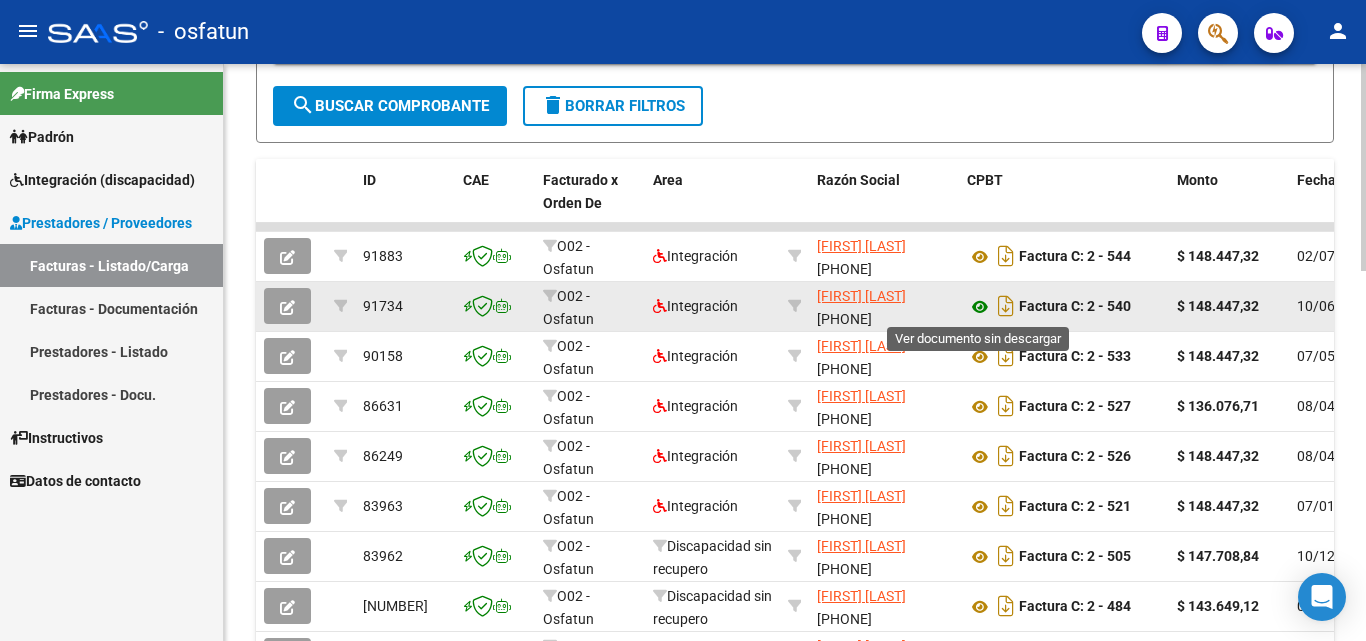 click 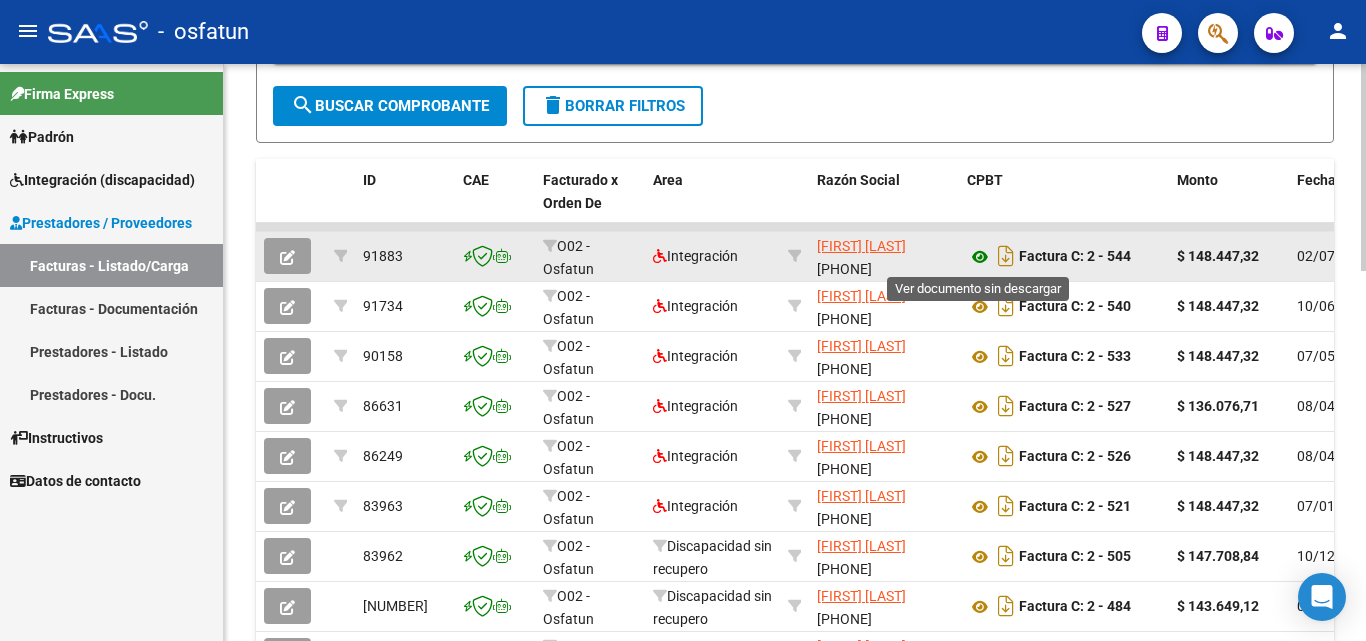 click 